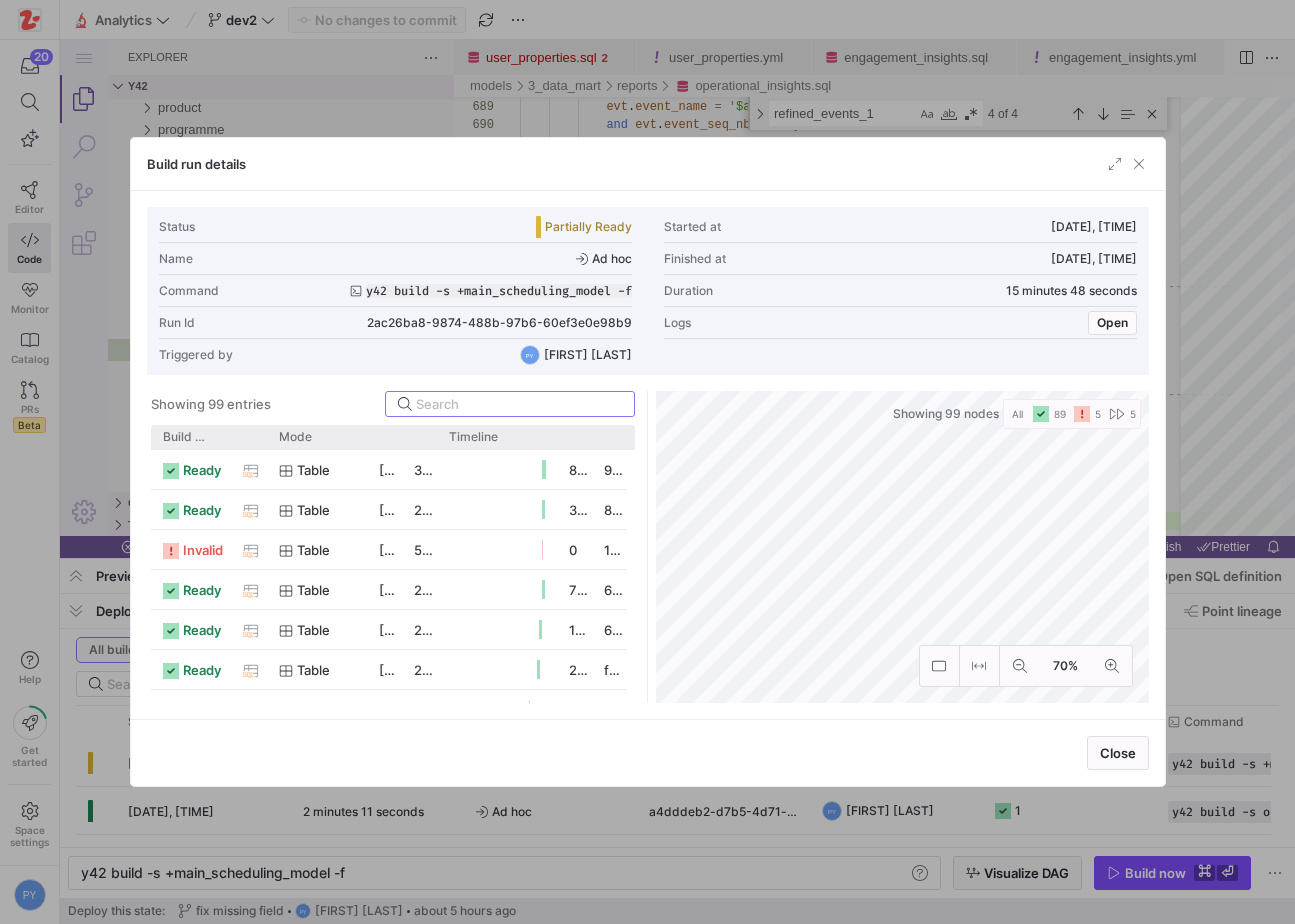 scroll, scrollTop: 0, scrollLeft: 0, axis: both 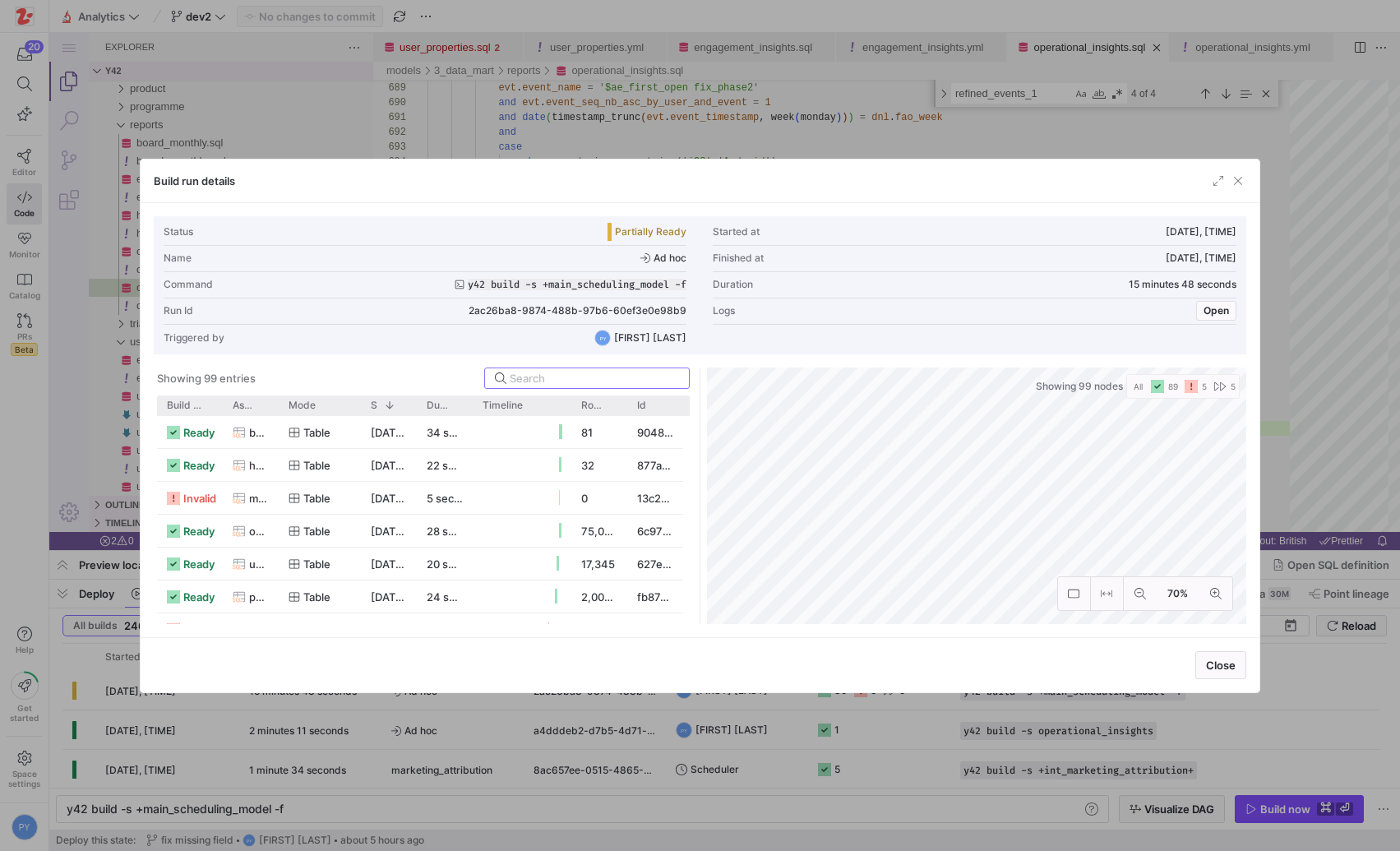 click at bounding box center (700, 425) 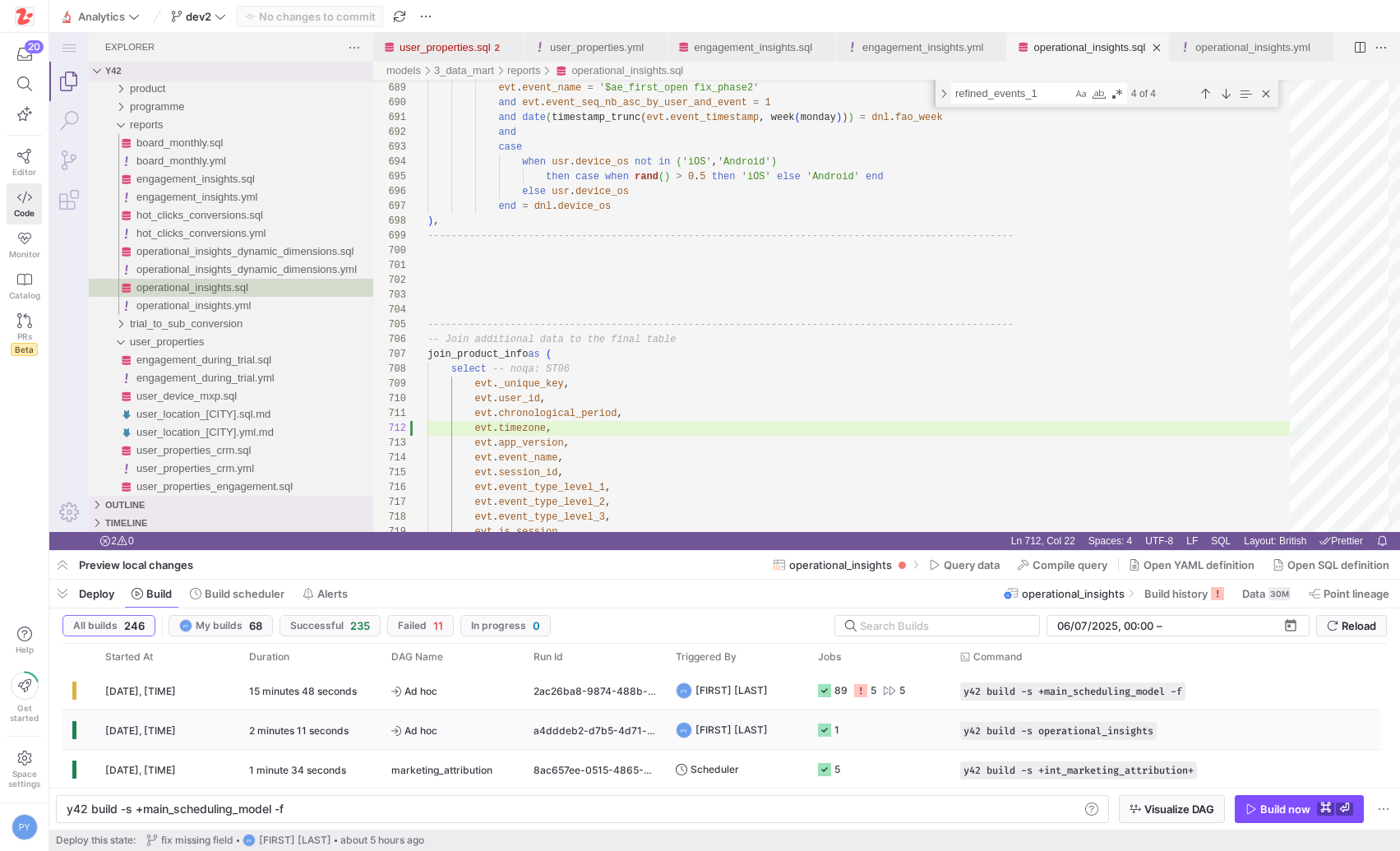 scroll, scrollTop: 16, scrollLeft: 0, axis: vertical 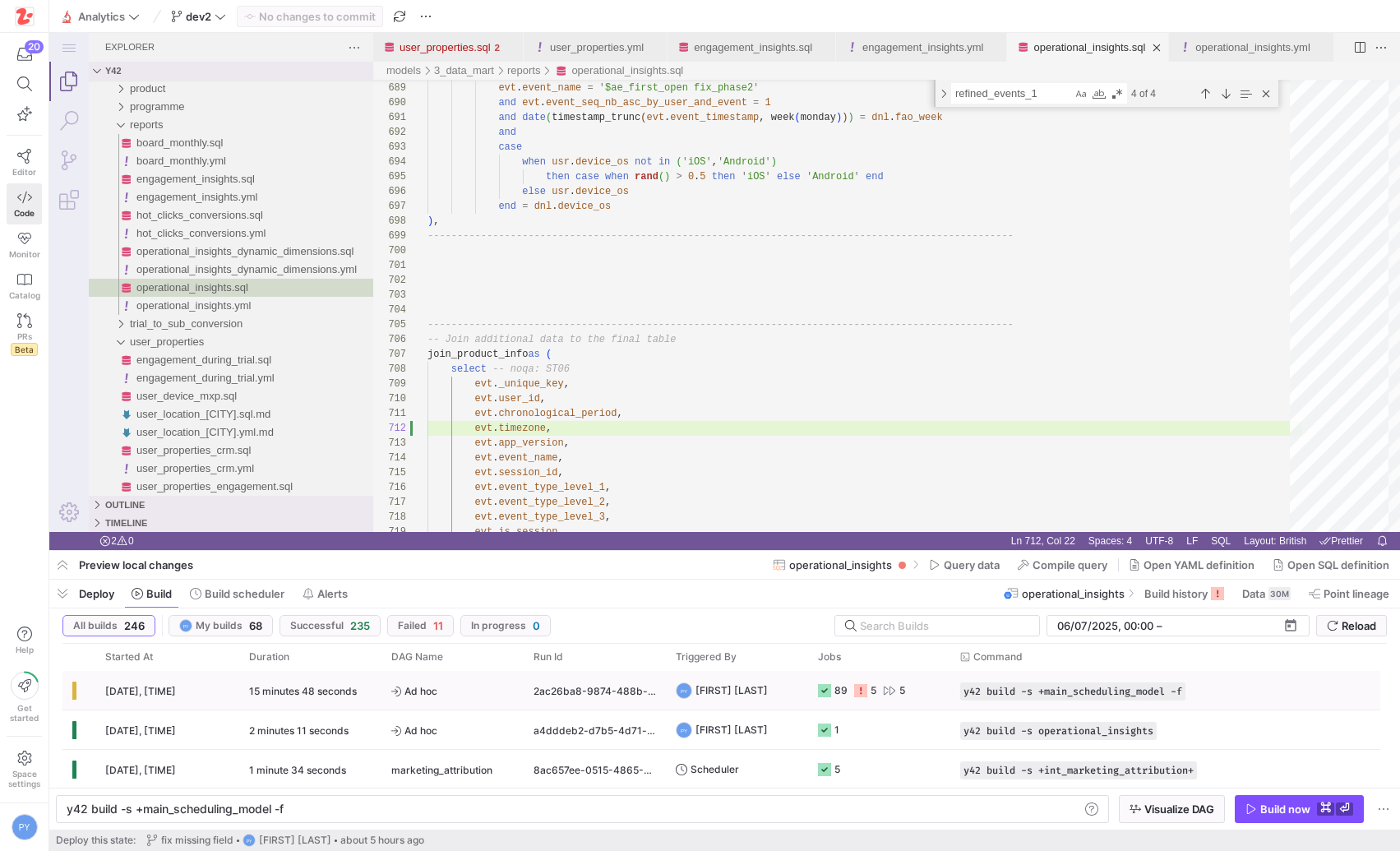 click on "Ad hoc" 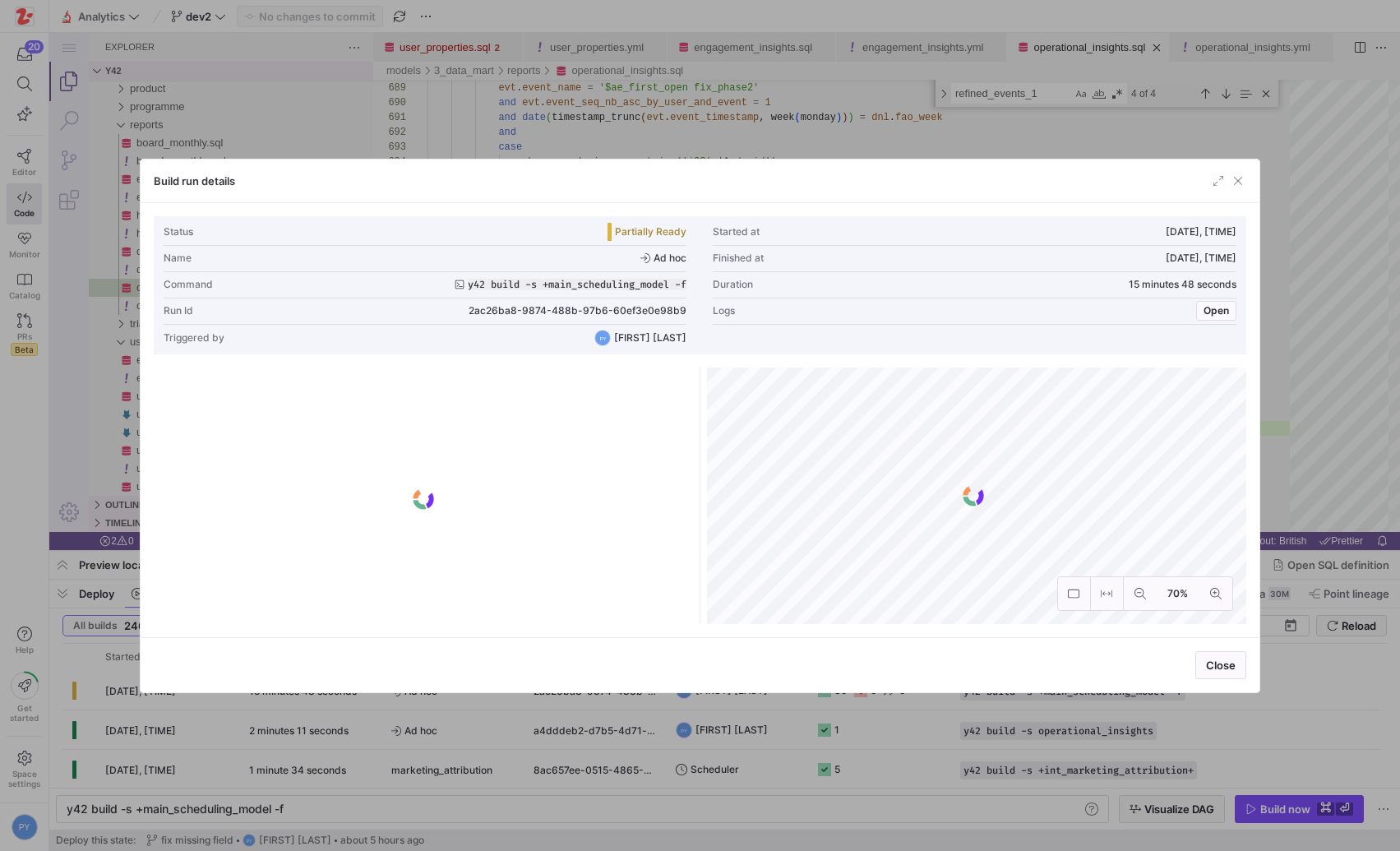 type 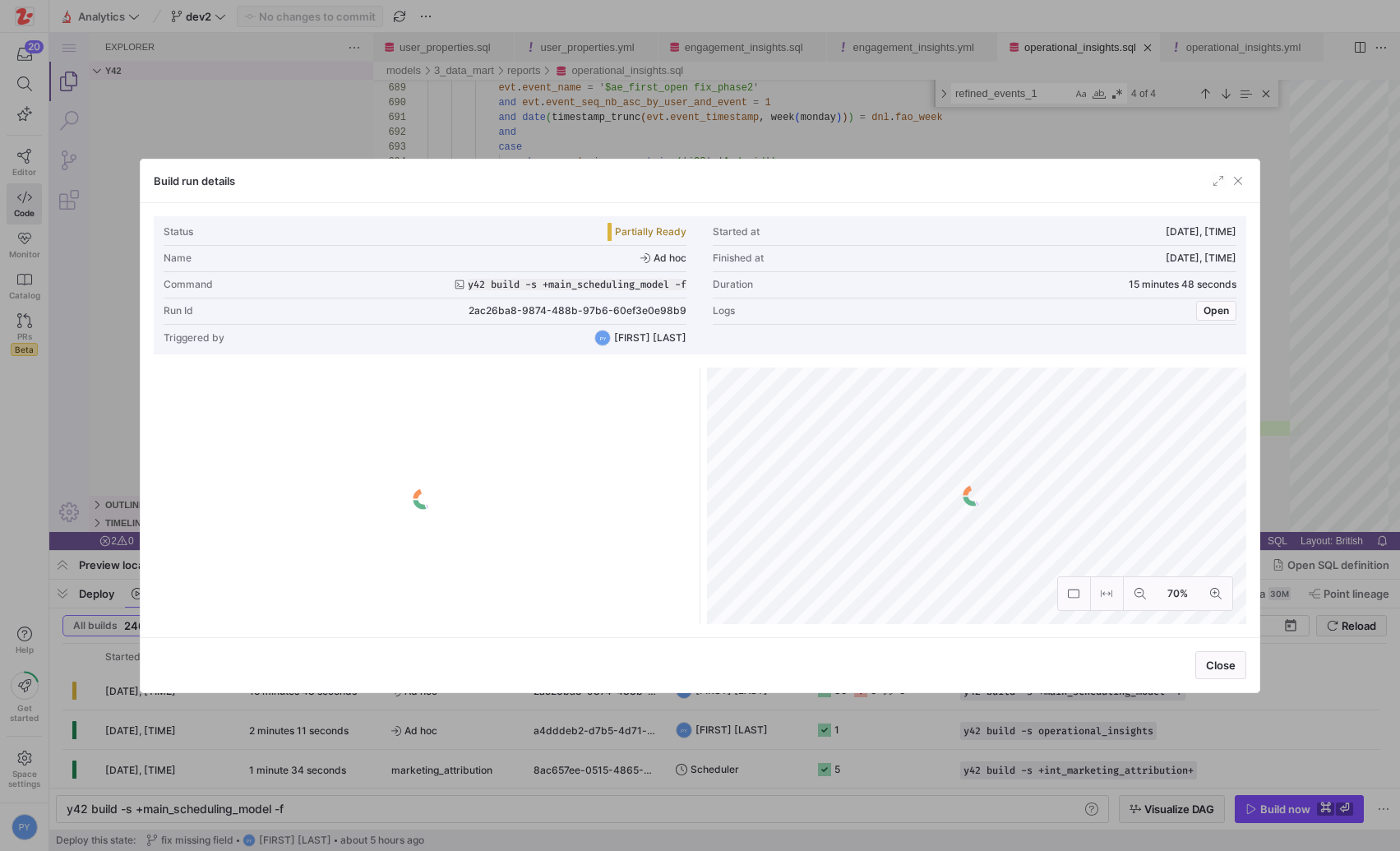scroll, scrollTop: 0, scrollLeft: 13, axis: horizontal 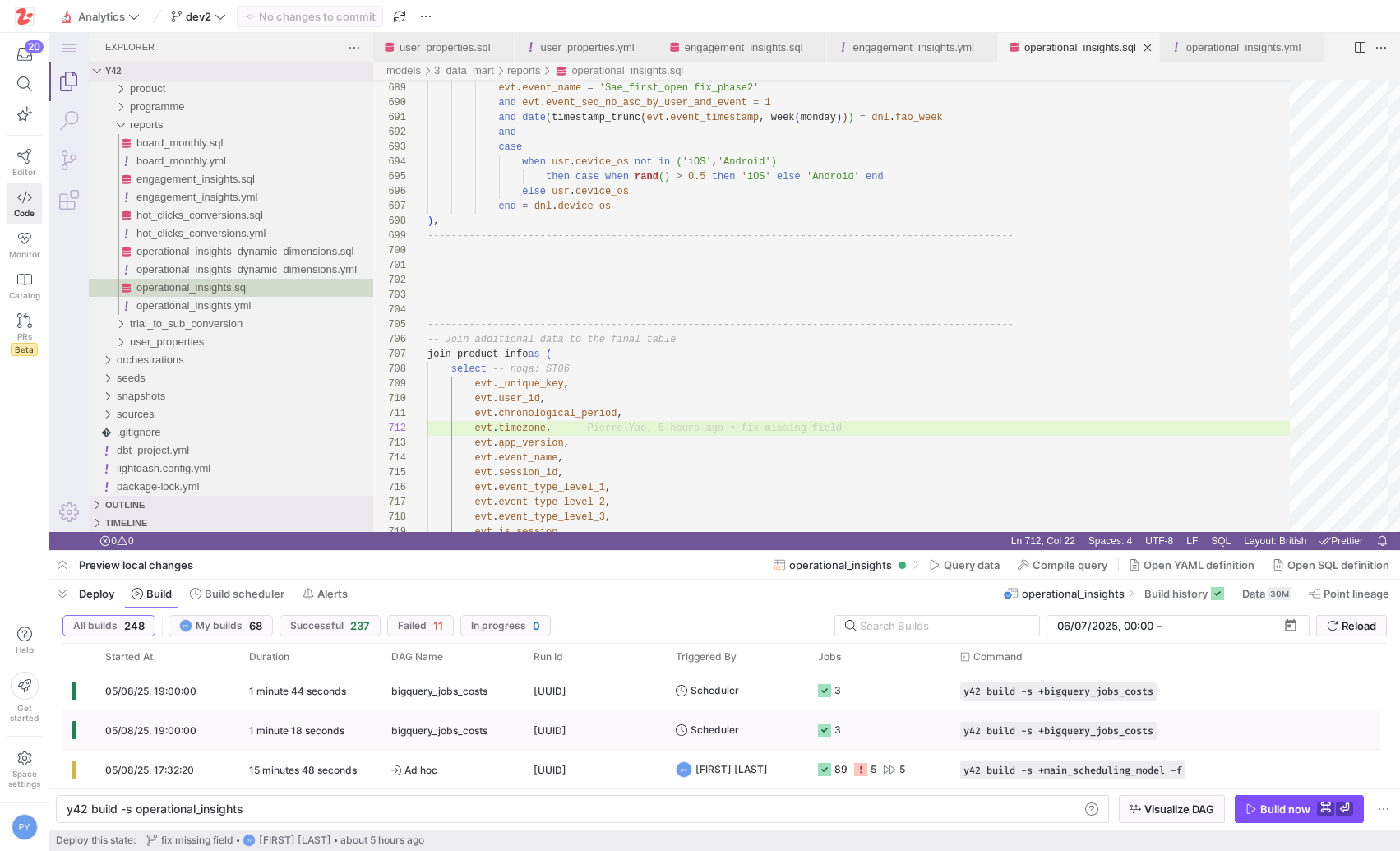 drag, startPoint x: 211, startPoint y: 694, endPoint x: 240, endPoint y: 715, distance: 35.80503 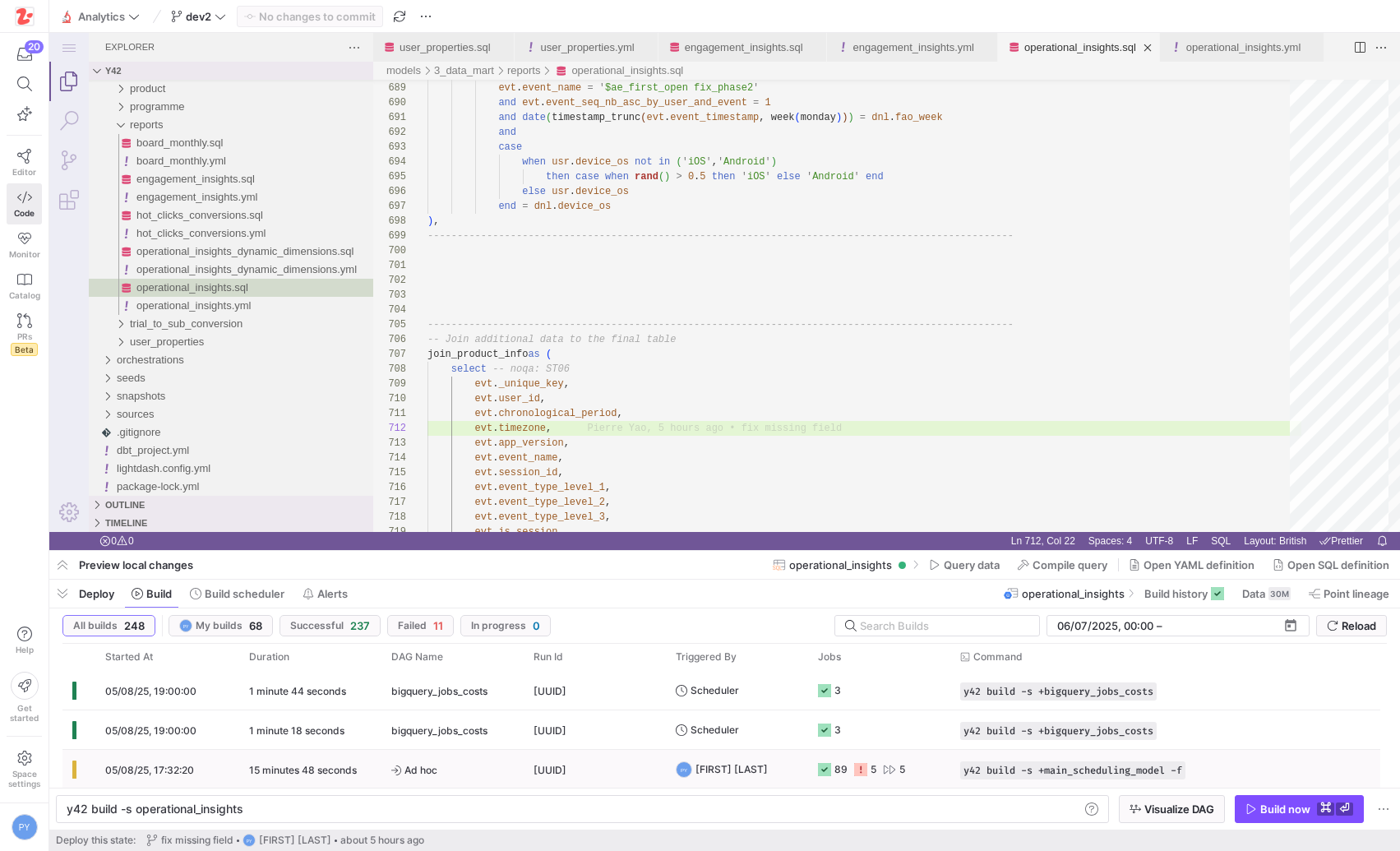 click on "05/08/25, 17:32:20" 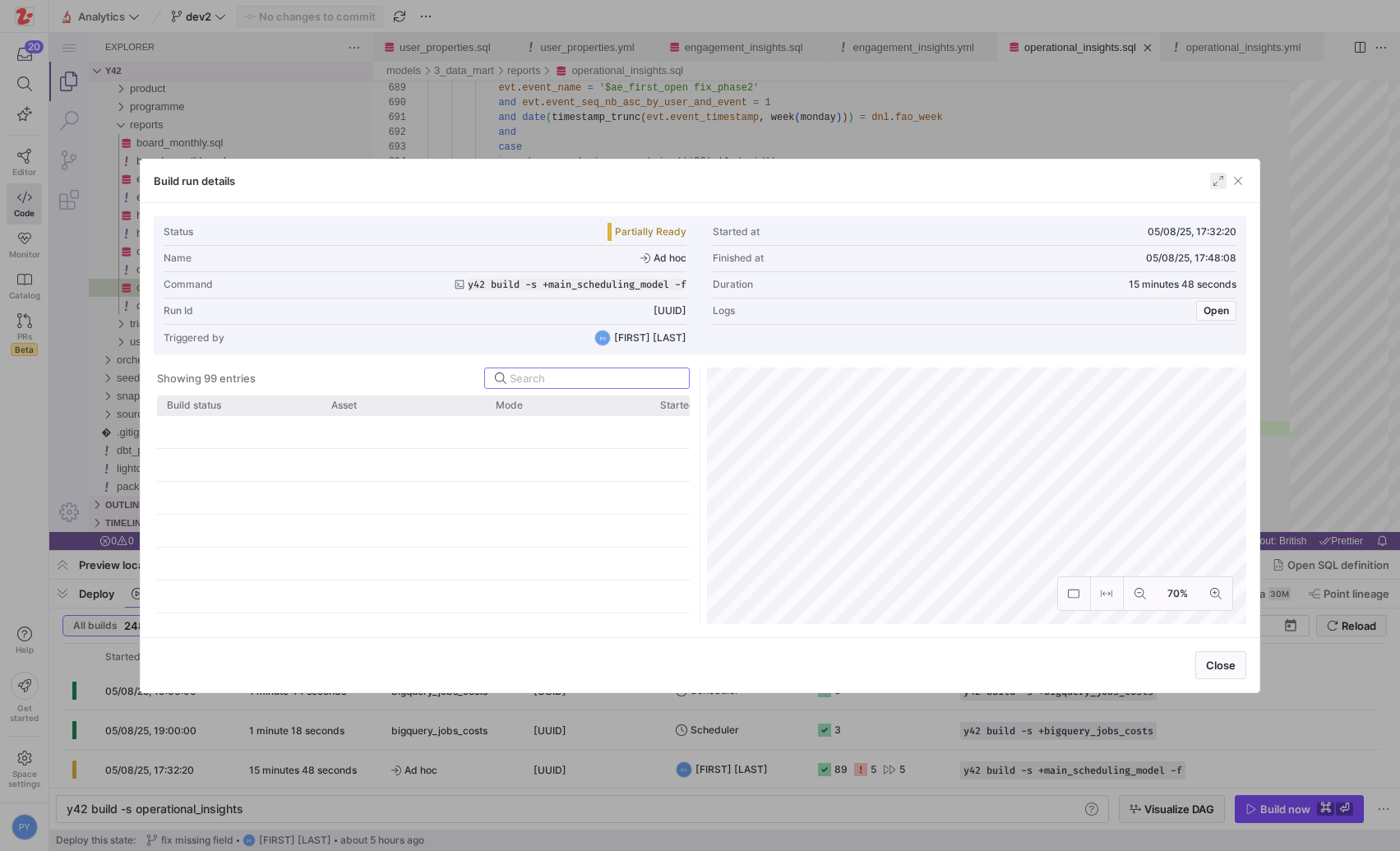 click at bounding box center [1218, 181] 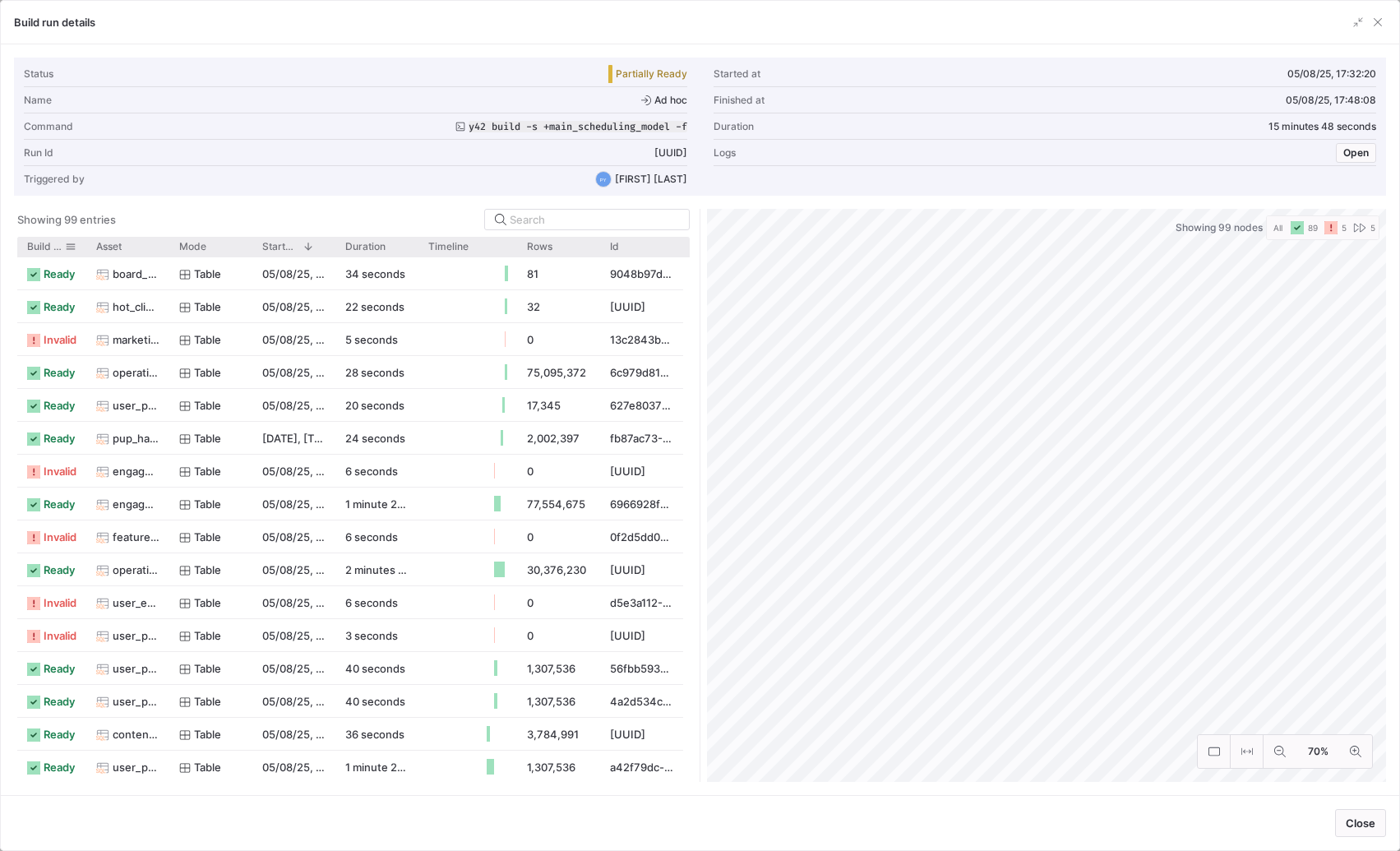 click on "Build status" 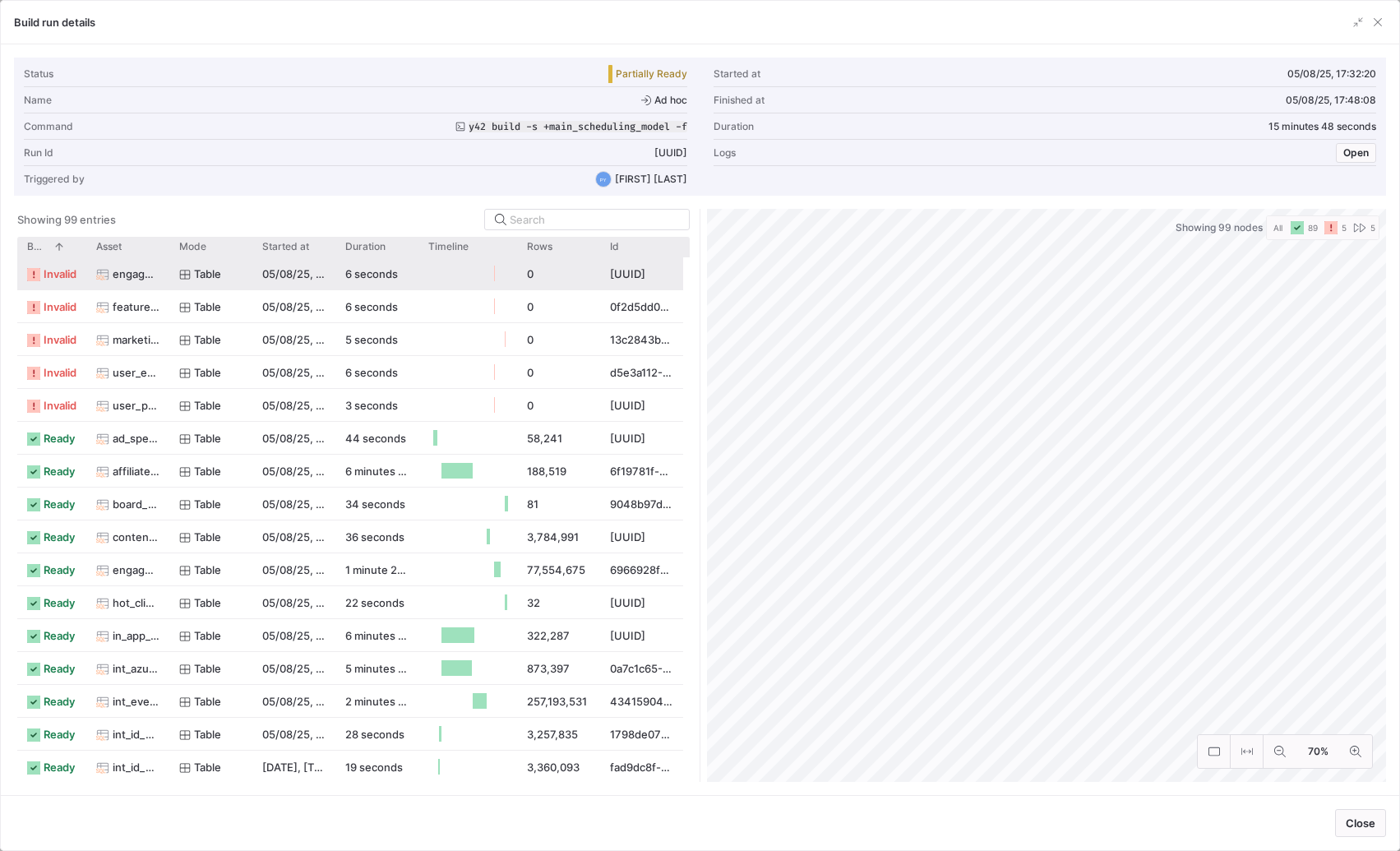 click on "engagement_during_trial" 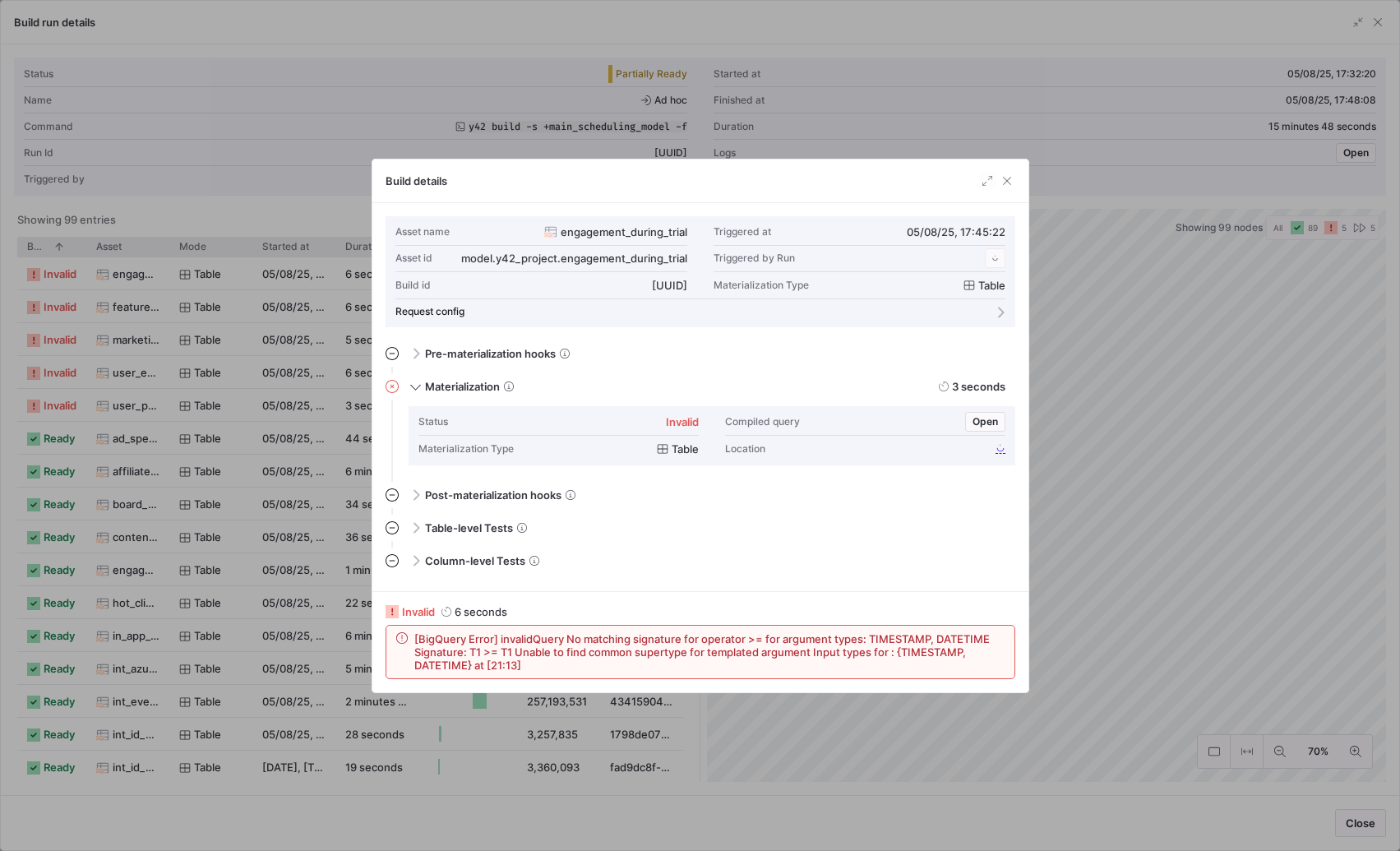 scroll, scrollTop: 148, scrollLeft: 0, axis: vertical 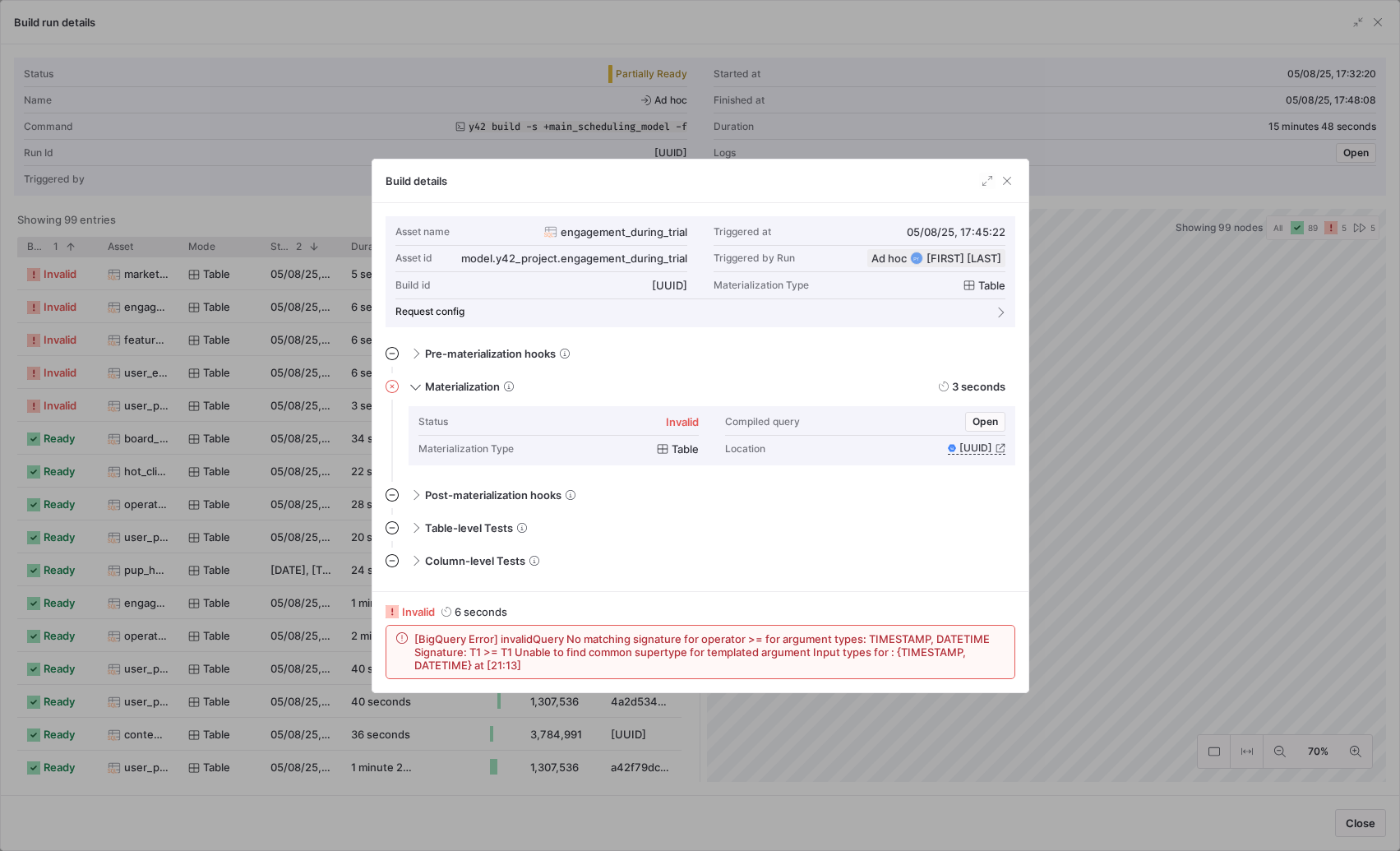 click at bounding box center (700, 425) 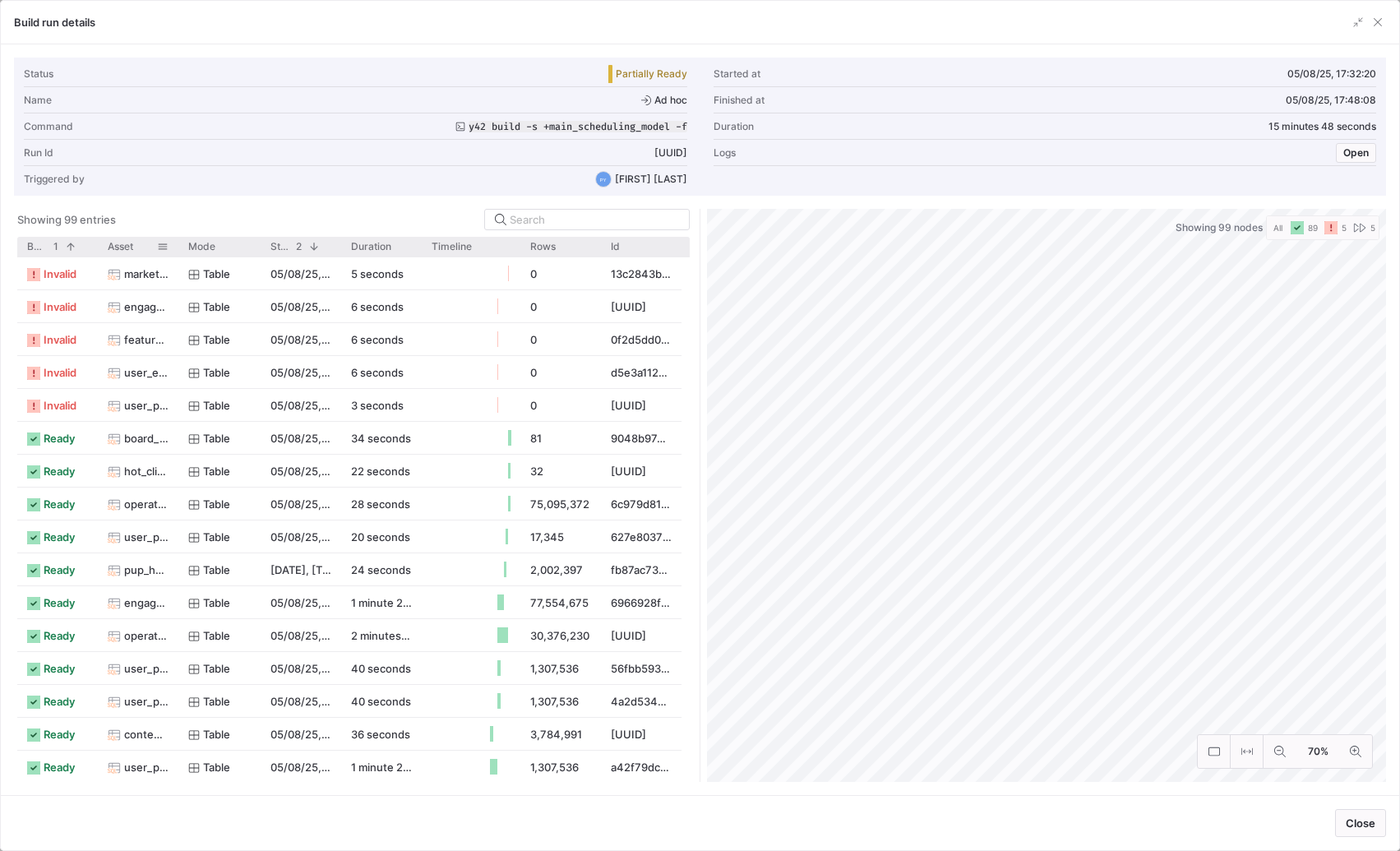 click on "Asset" 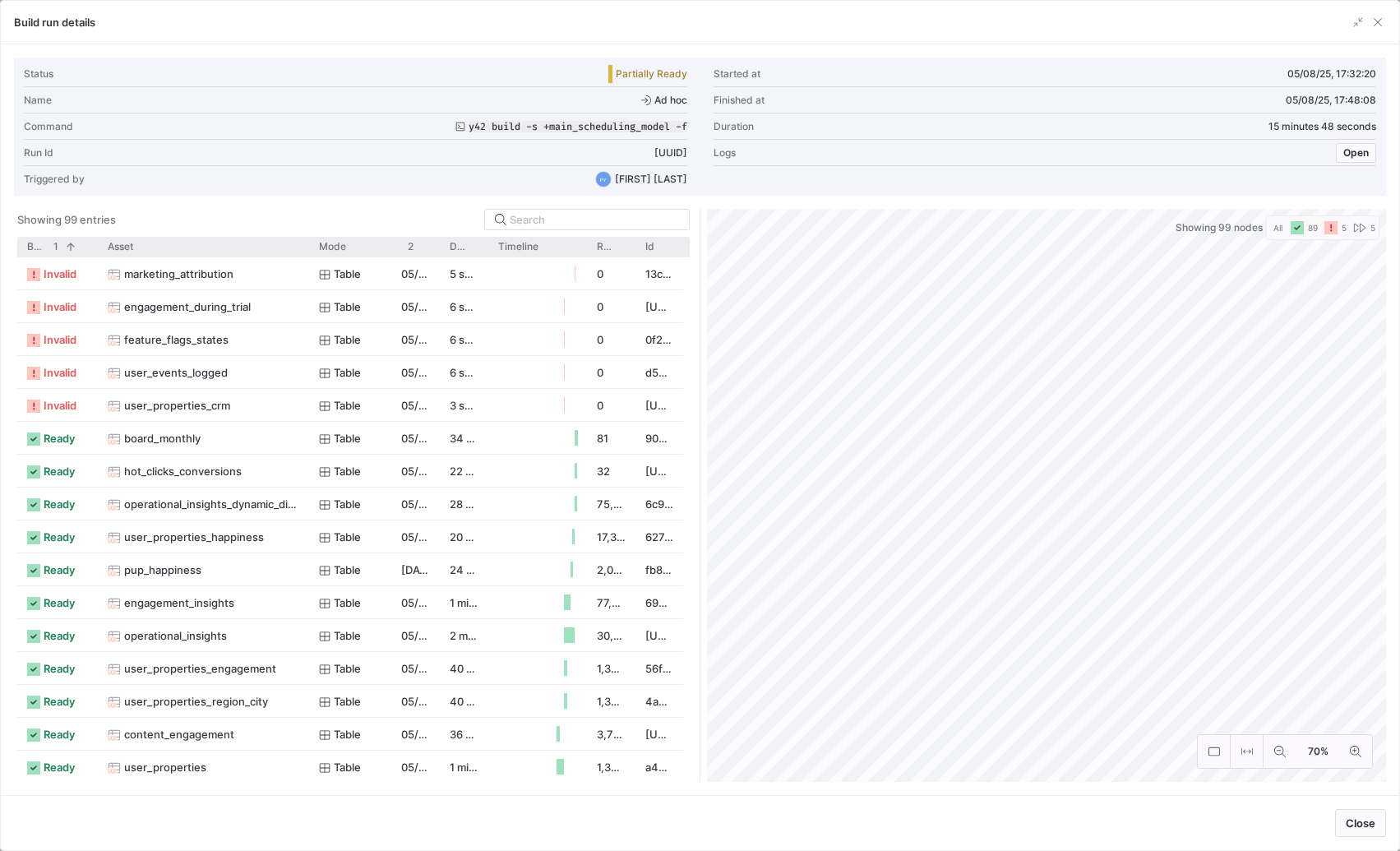 drag, startPoint x: 176, startPoint y: 252, endPoint x: 307, endPoint y: 265, distance: 131.64346 